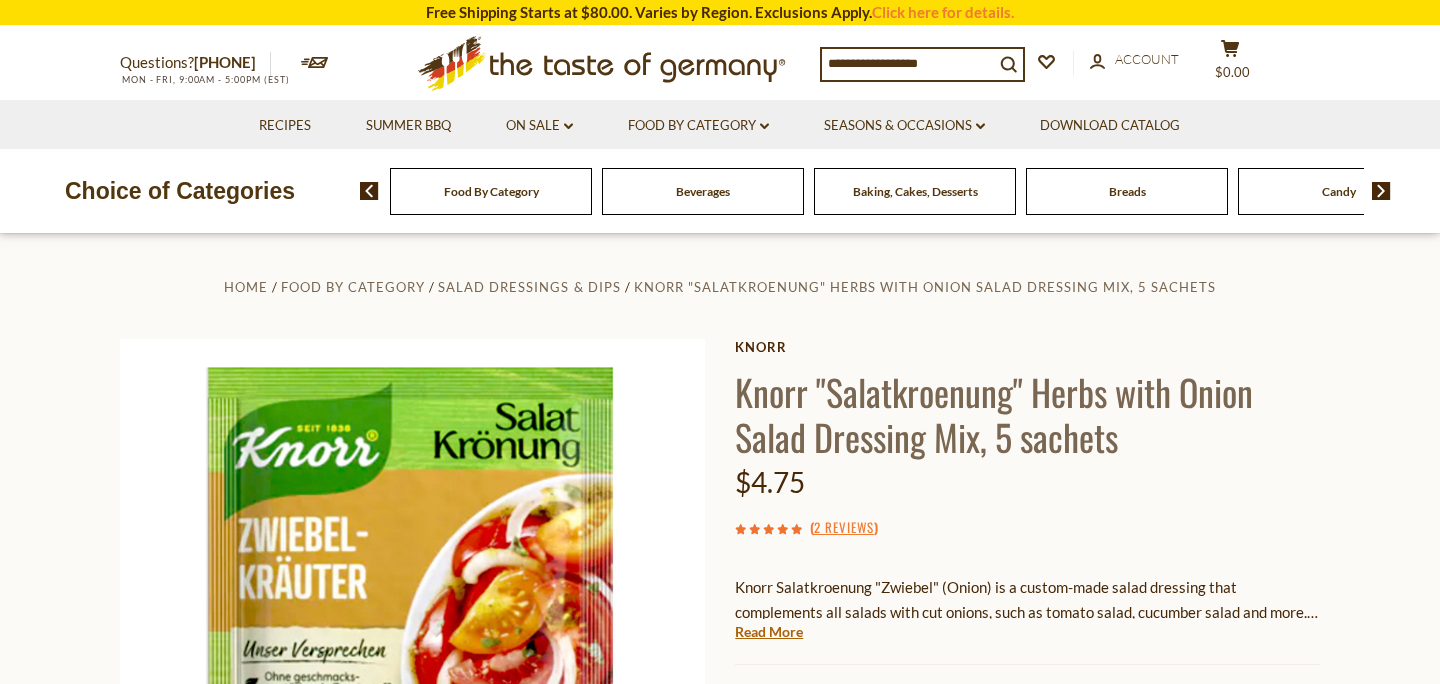 scroll, scrollTop: 38, scrollLeft: 0, axis: vertical 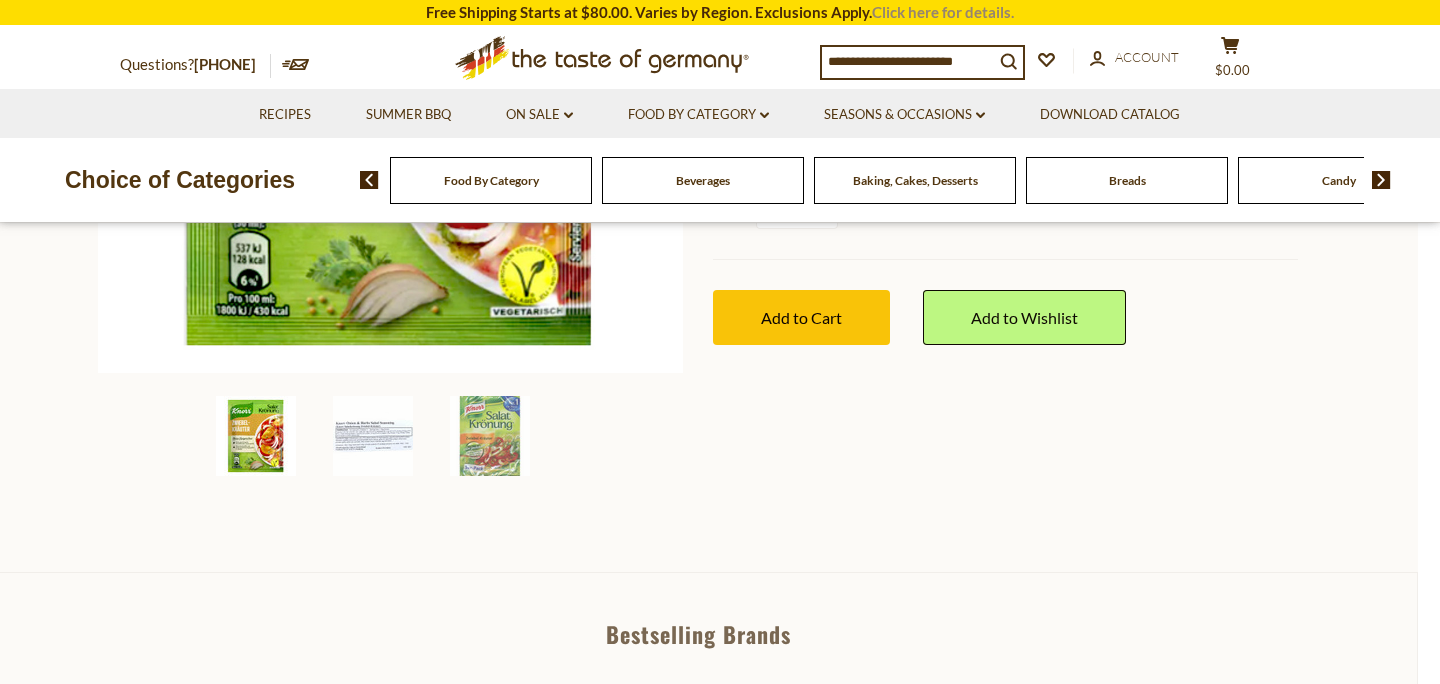 click on "Click here for details." at bounding box center (943, 12) 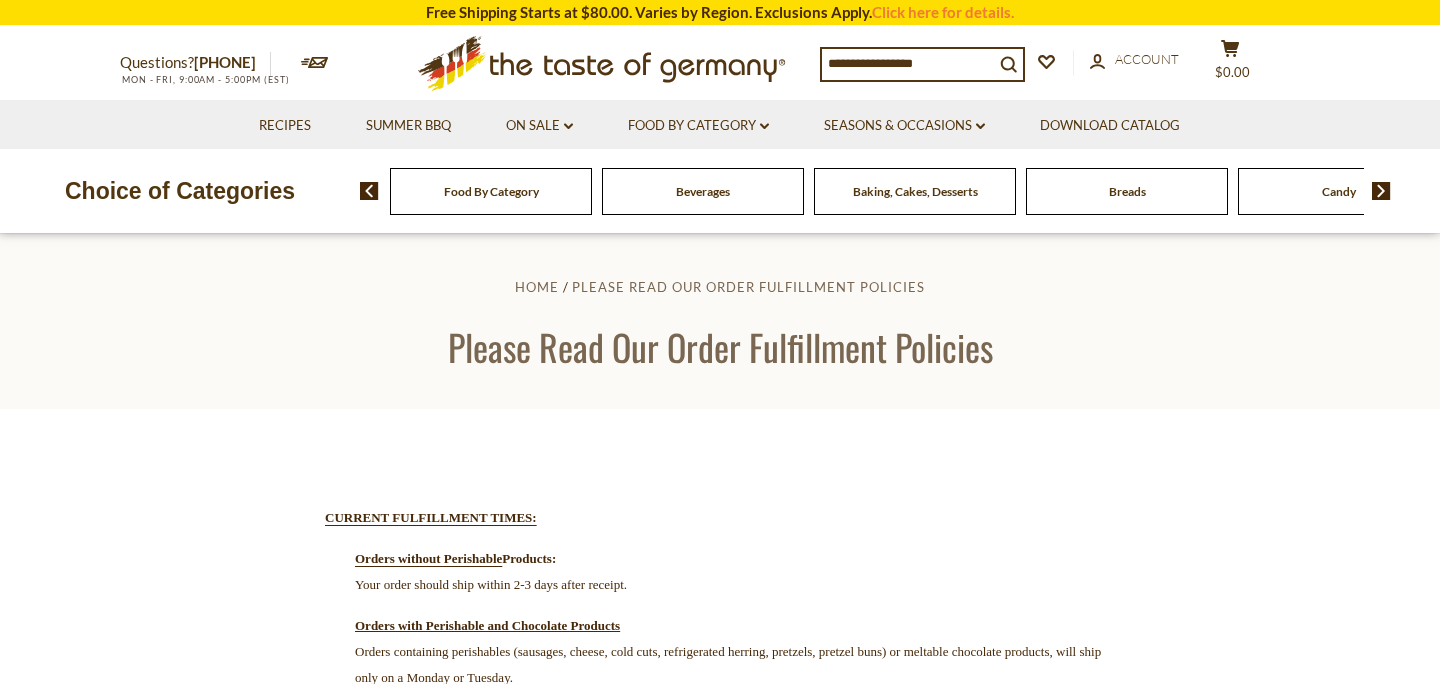 scroll, scrollTop: 0, scrollLeft: 0, axis: both 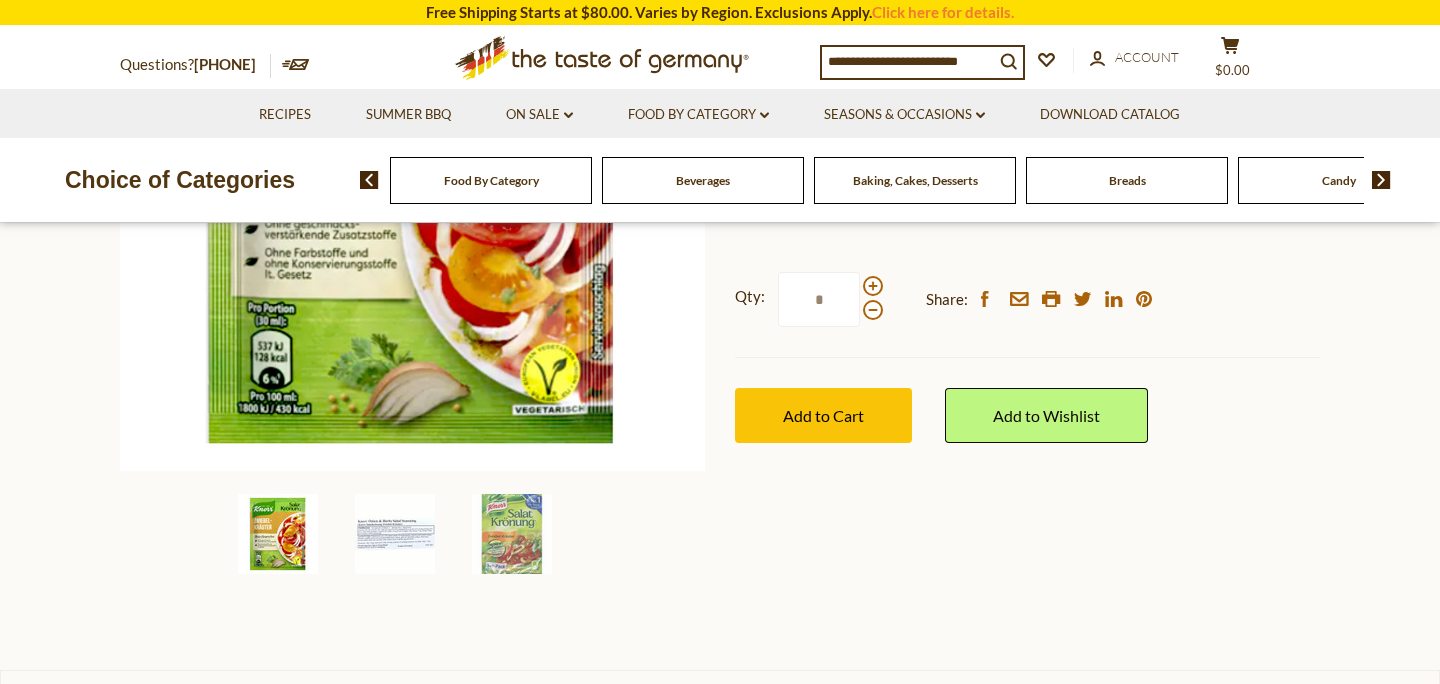 click at bounding box center [278, 534] 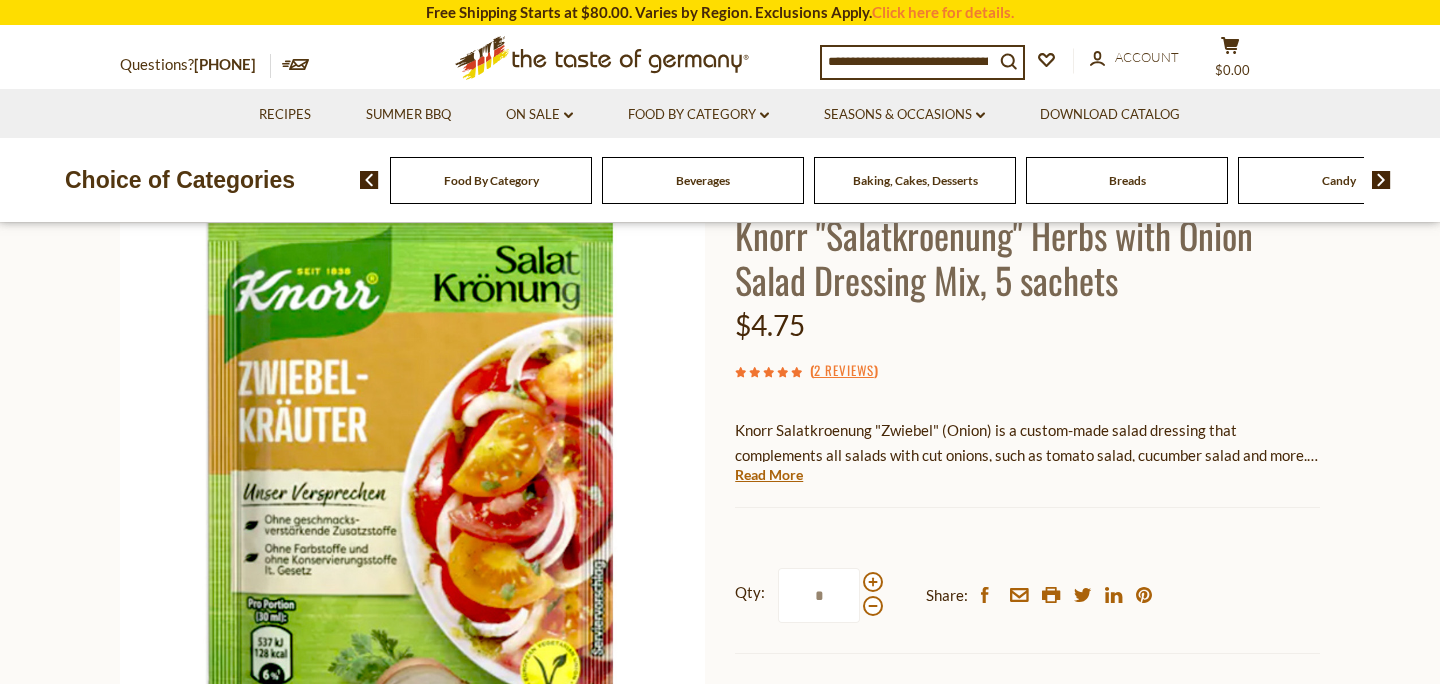 scroll, scrollTop: 156, scrollLeft: 0, axis: vertical 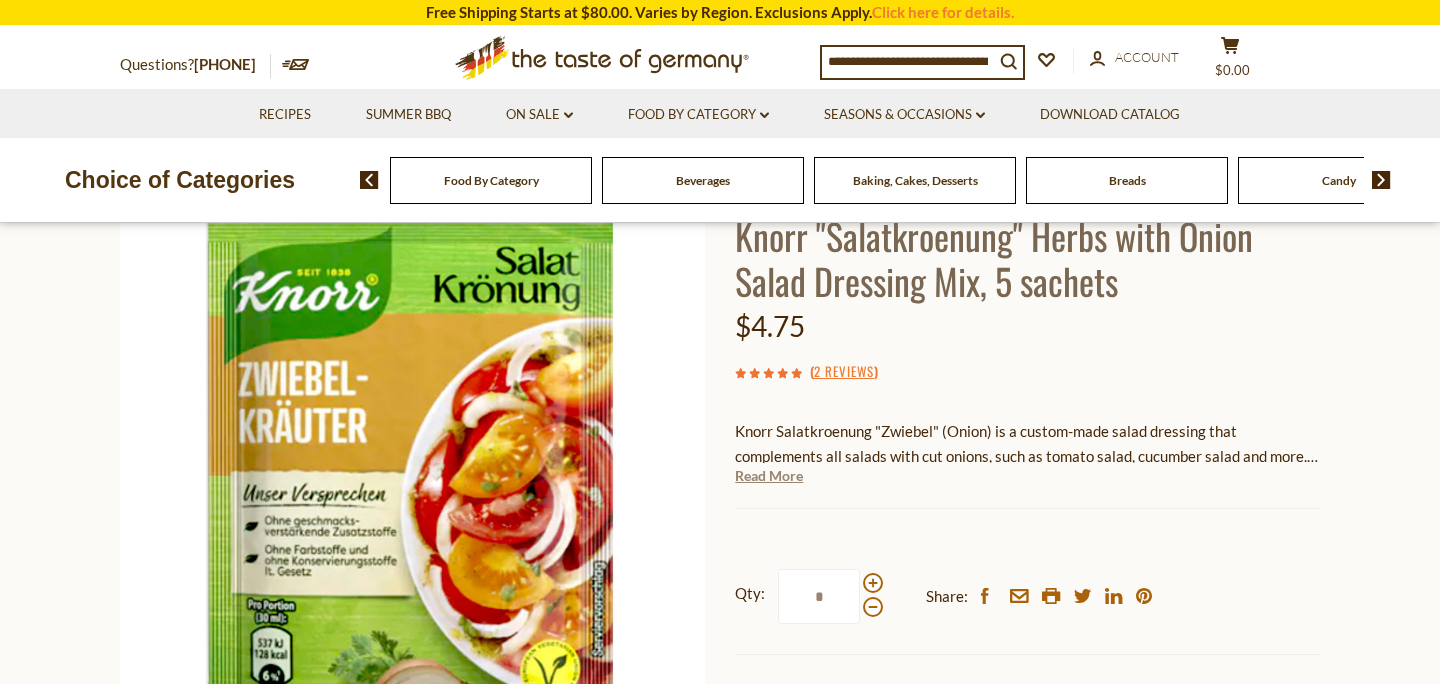 click on "Read More" at bounding box center (769, 476) 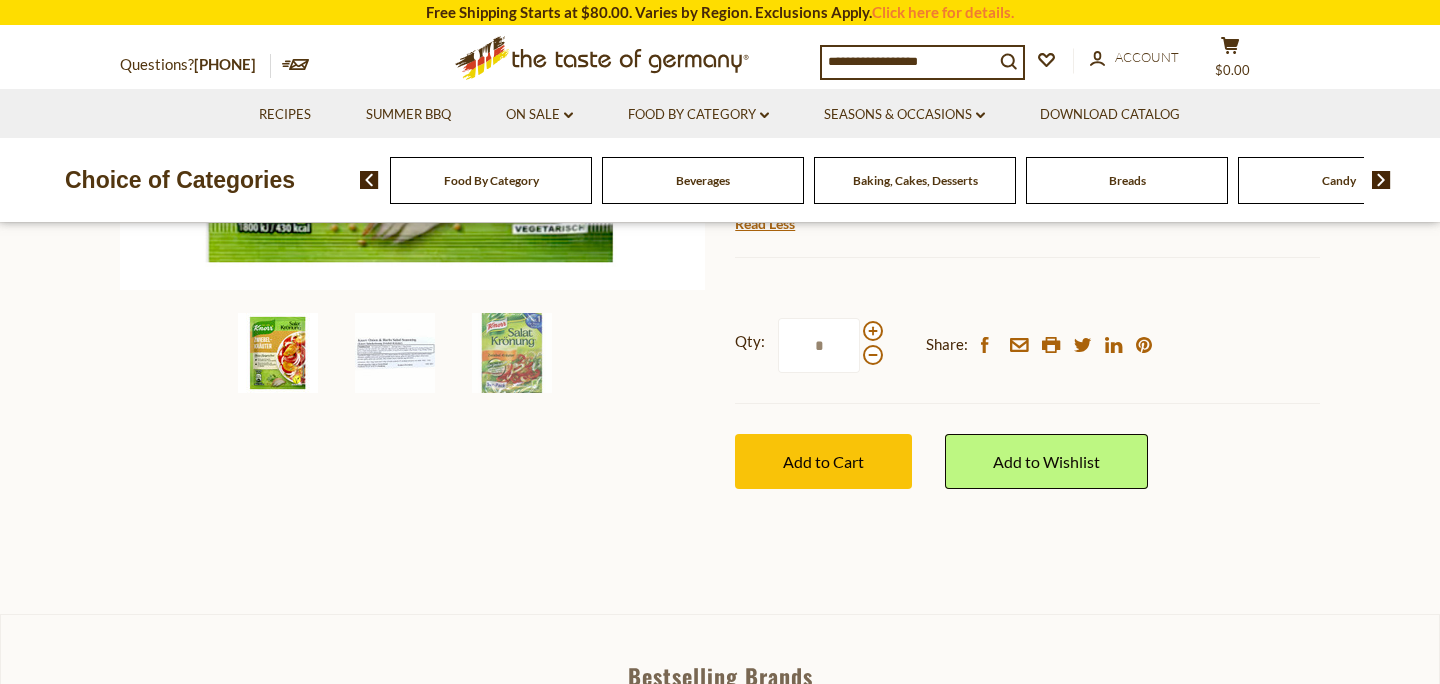scroll, scrollTop: 656, scrollLeft: 0, axis: vertical 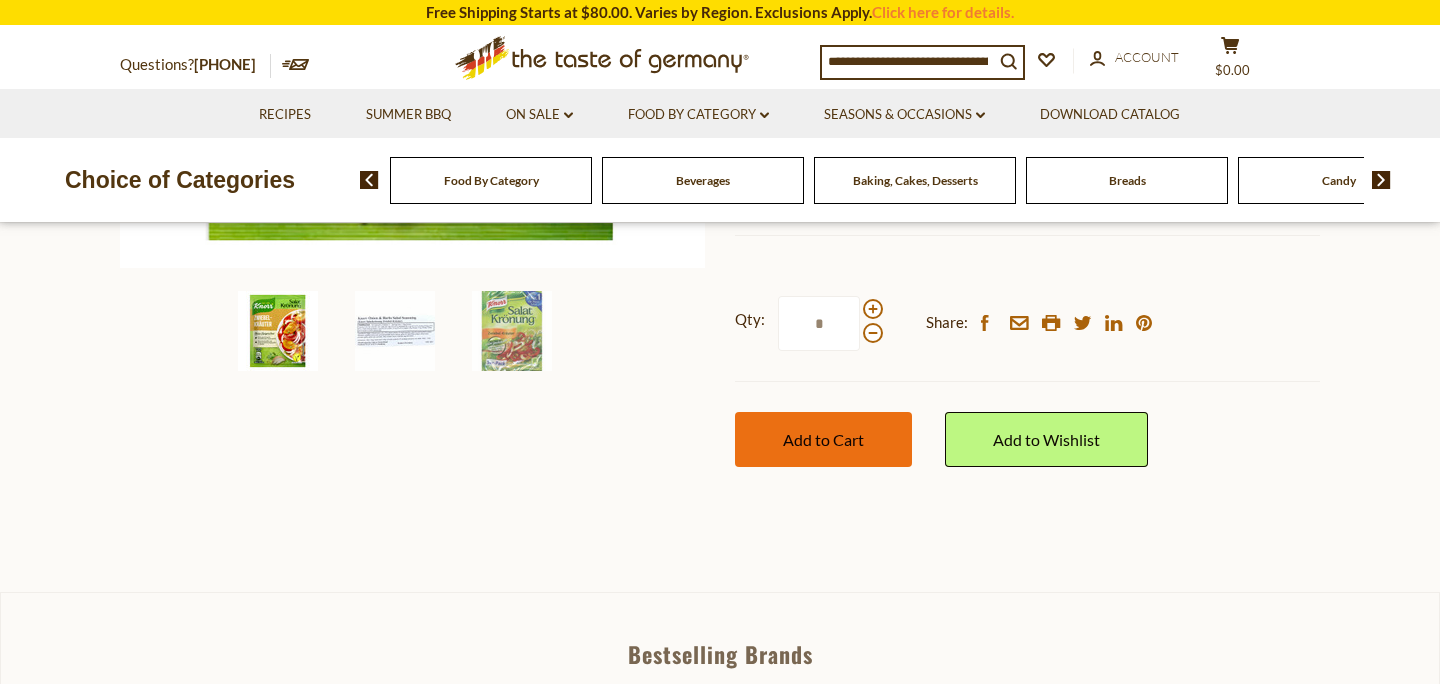 click on "Add to Cart" at bounding box center [823, 439] 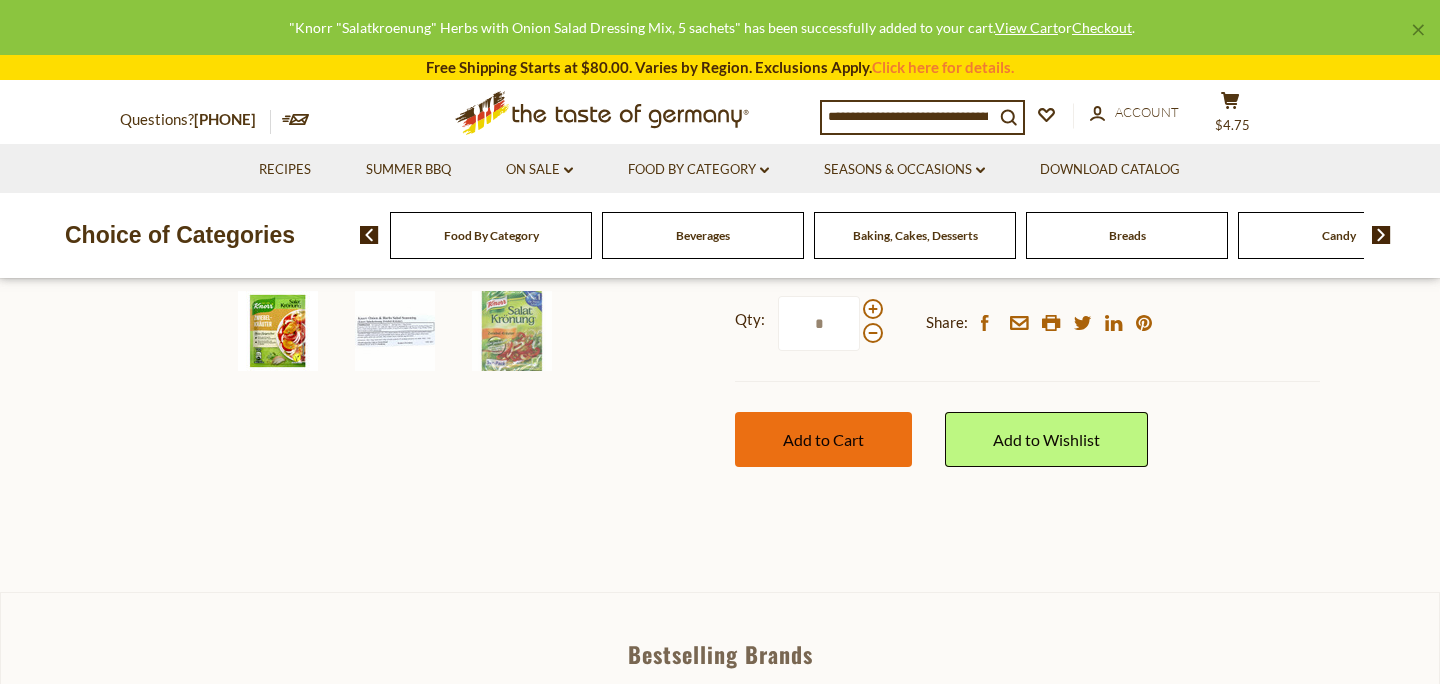 click on "Add to Cart" at bounding box center (823, 439) 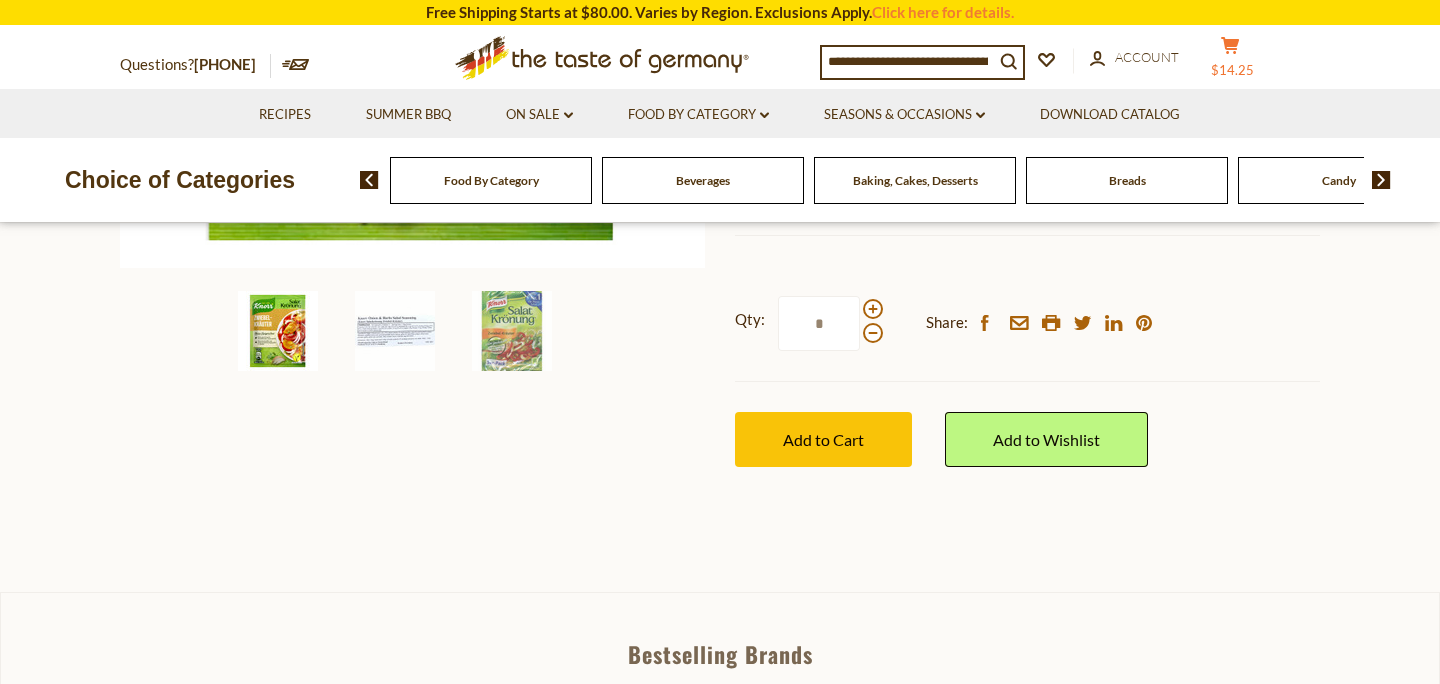 click 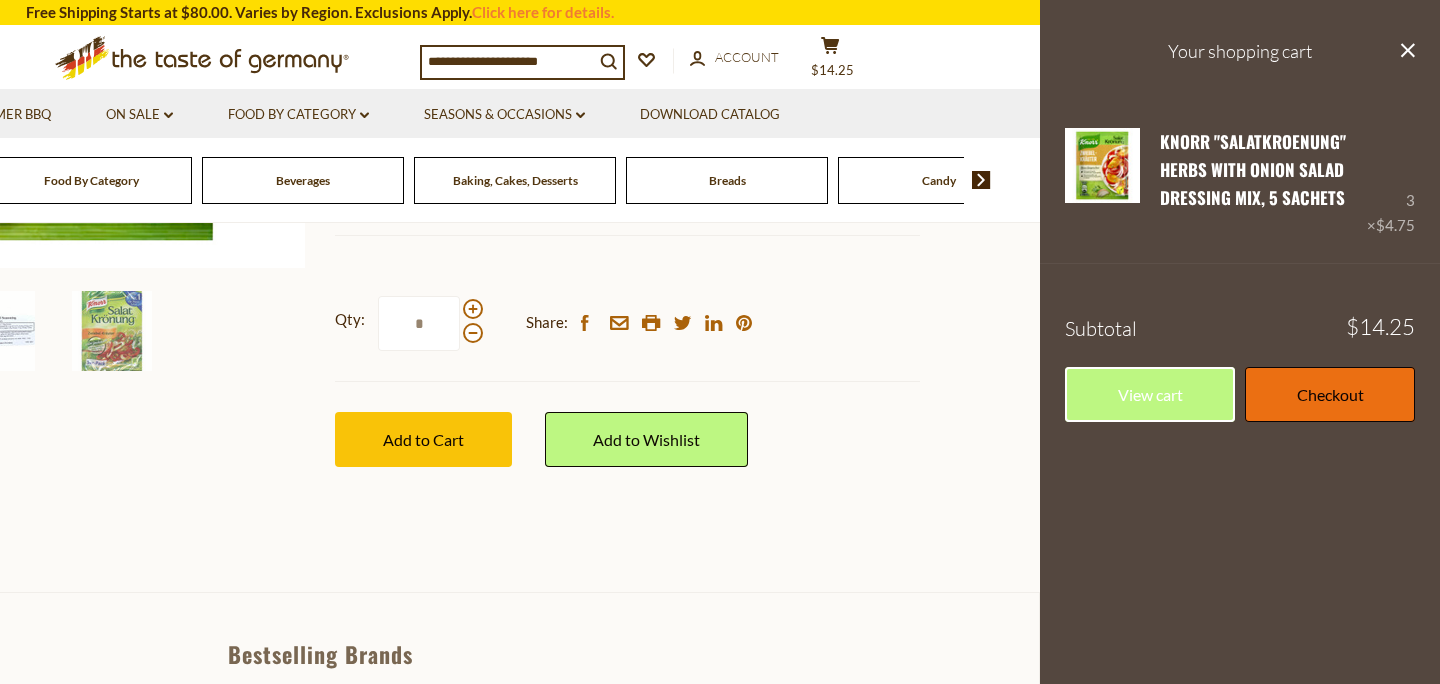click on "Checkout" at bounding box center (1330, 394) 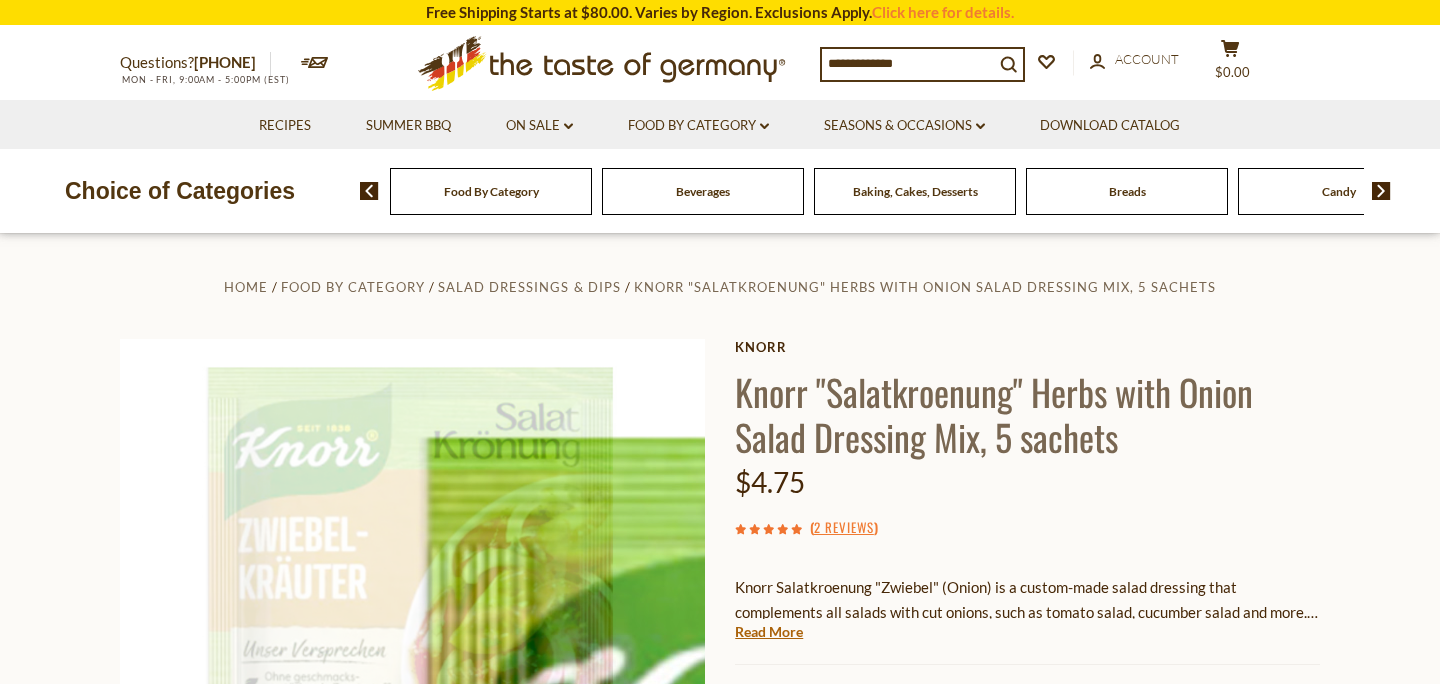 scroll, scrollTop: 656, scrollLeft: 0, axis: vertical 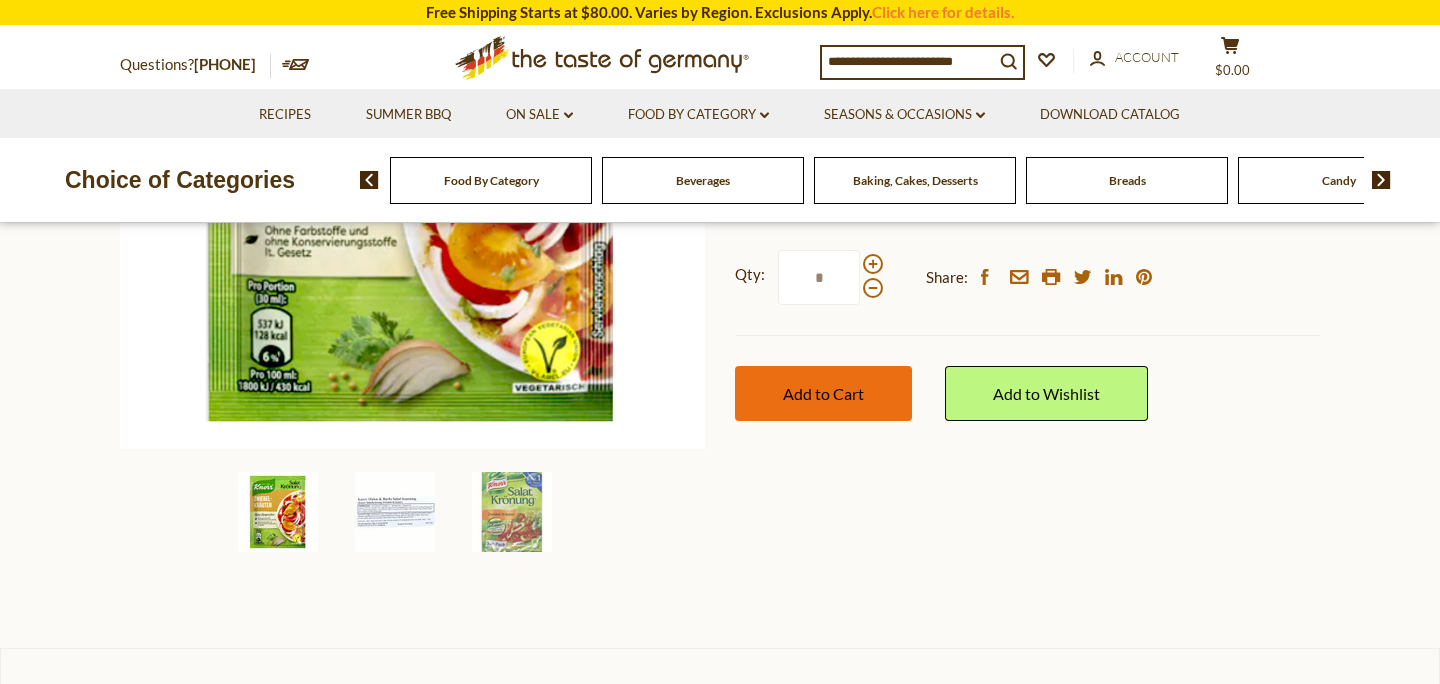 click on "Add to Cart" at bounding box center (823, 393) 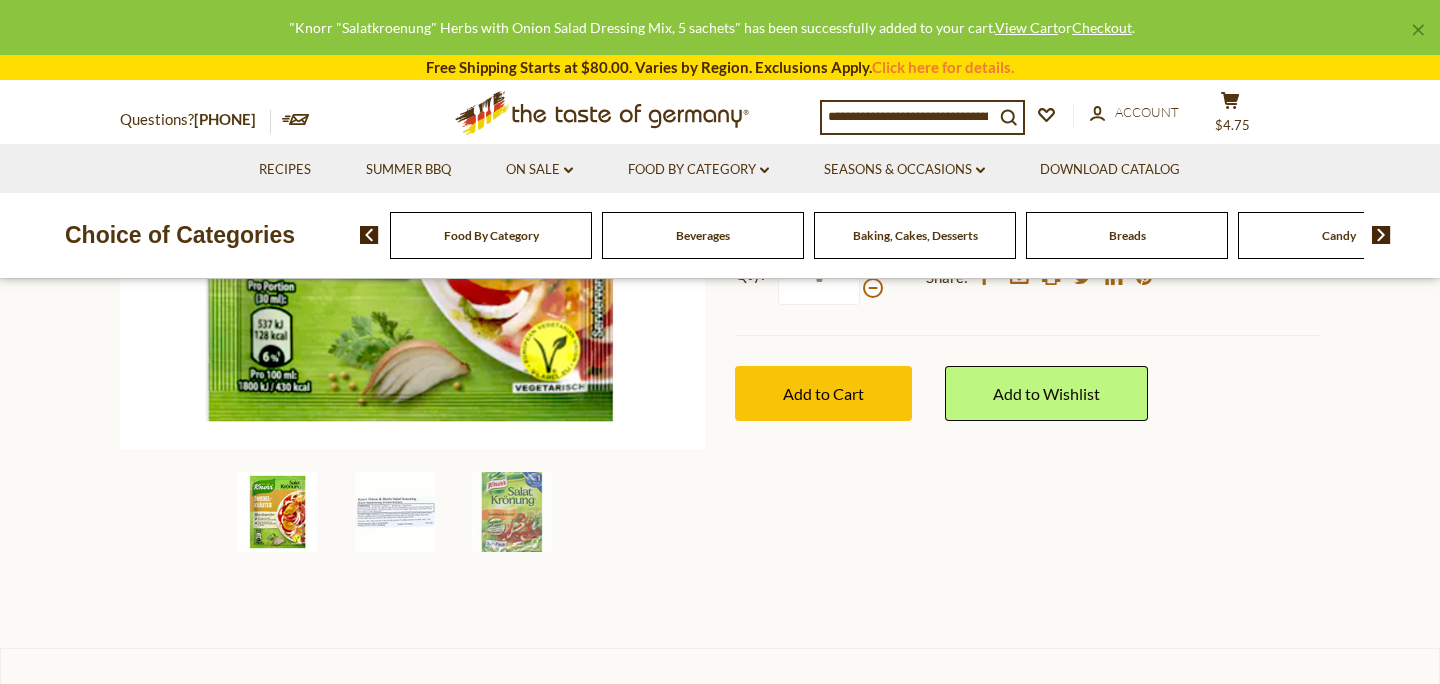 click at bounding box center [873, 264] 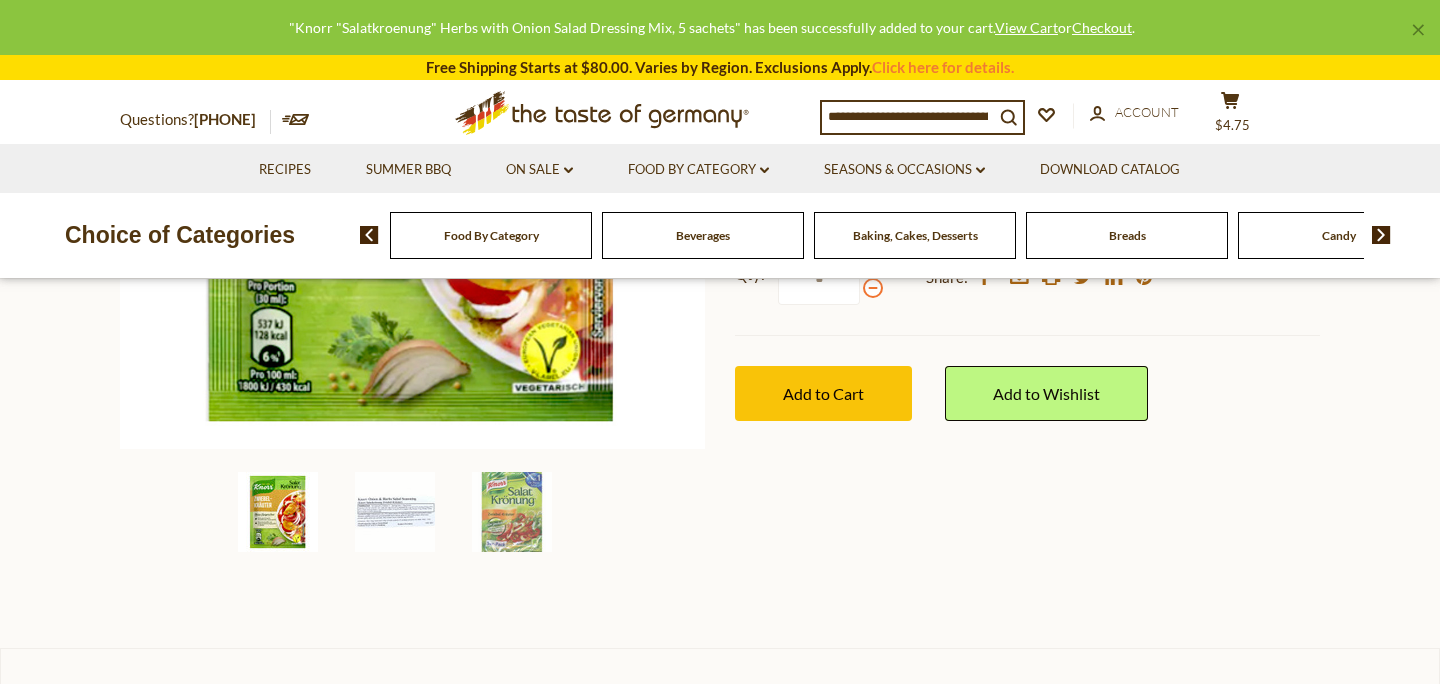 click at bounding box center [873, 288] 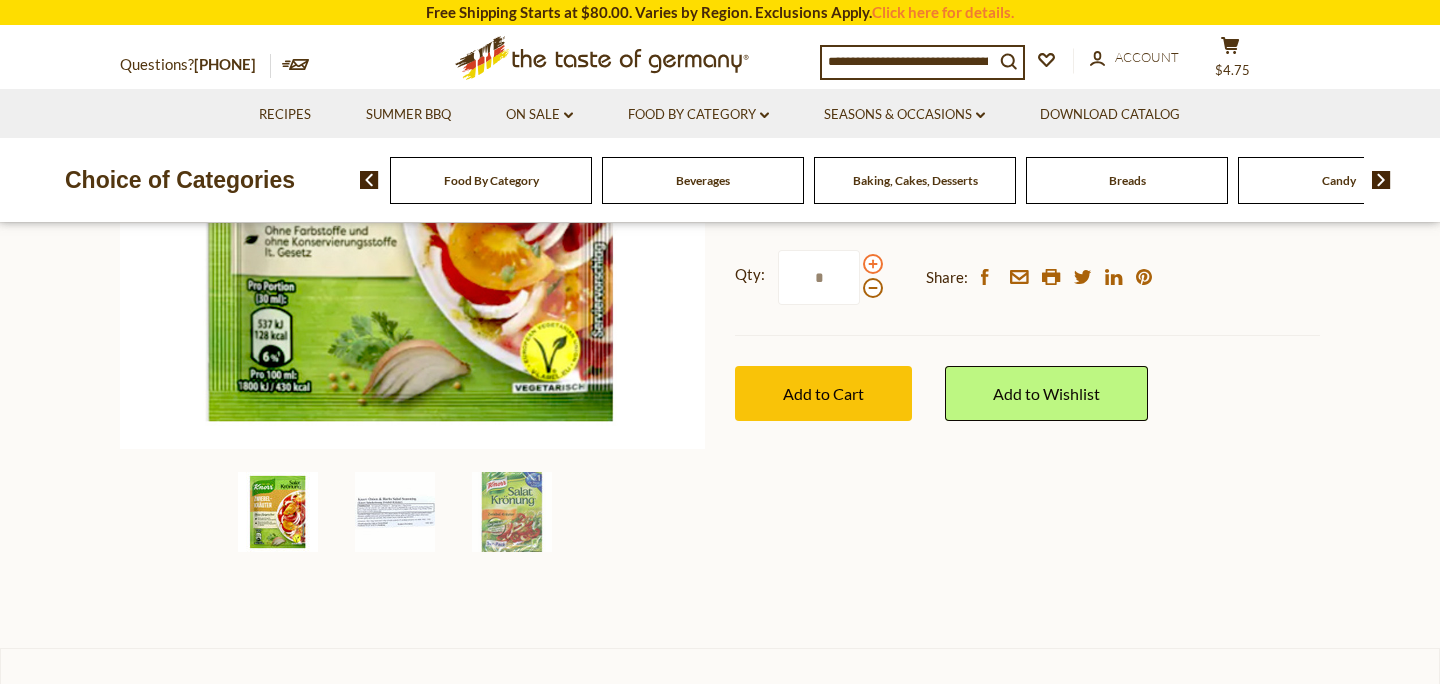 click at bounding box center [873, 264] 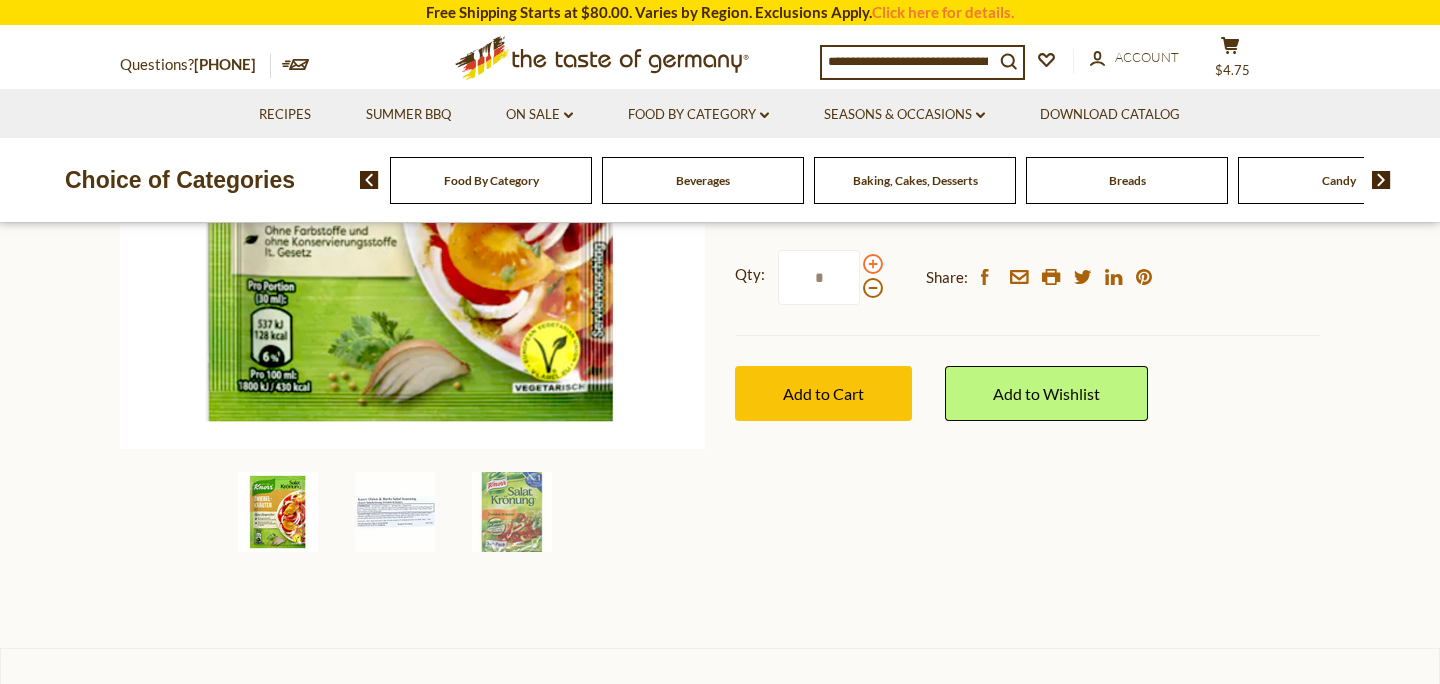 type on "*" 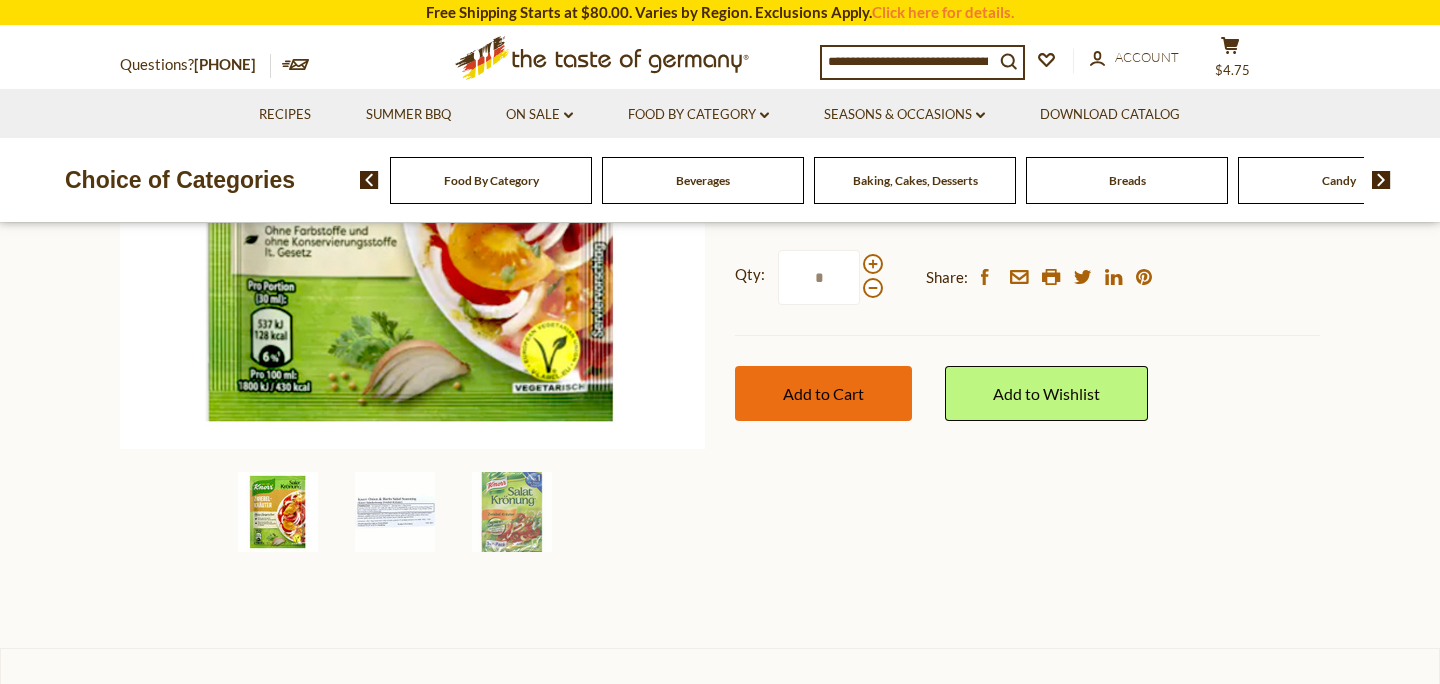 click on "Add to Cart" at bounding box center [823, 393] 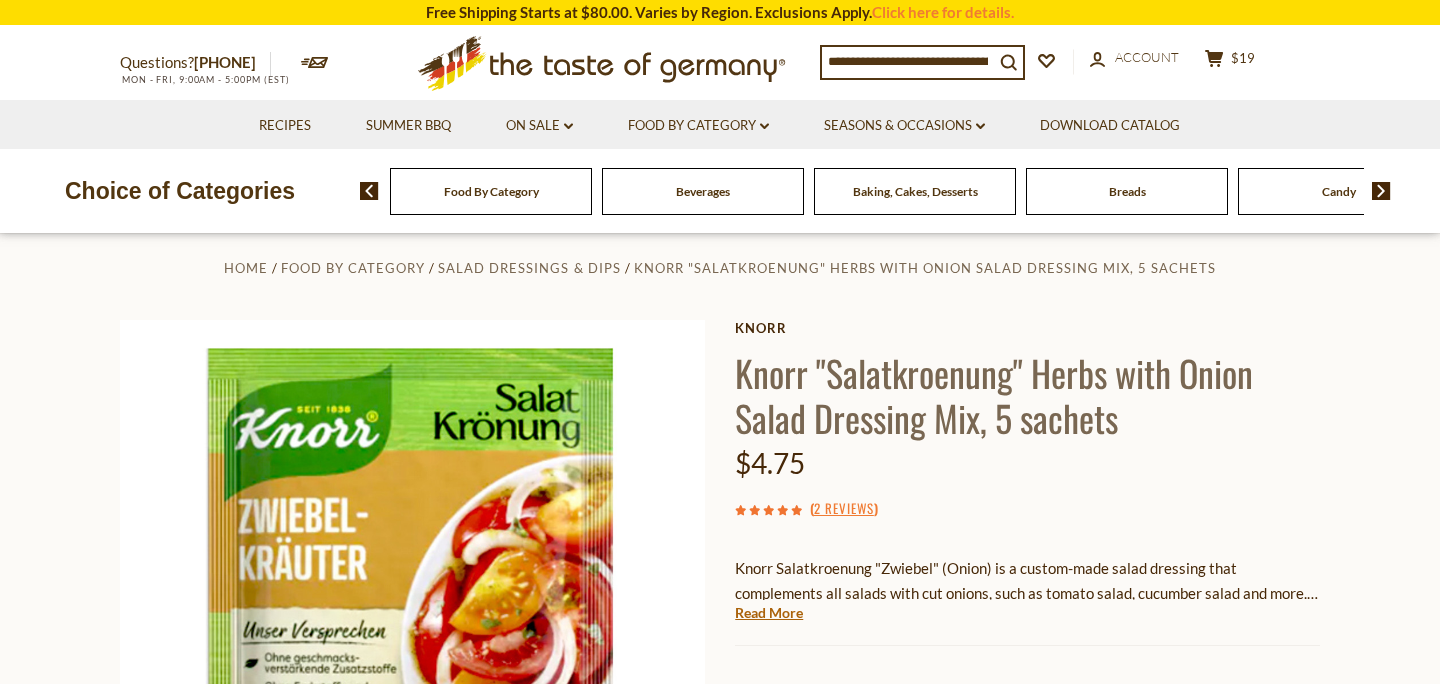 scroll, scrollTop: 0, scrollLeft: 0, axis: both 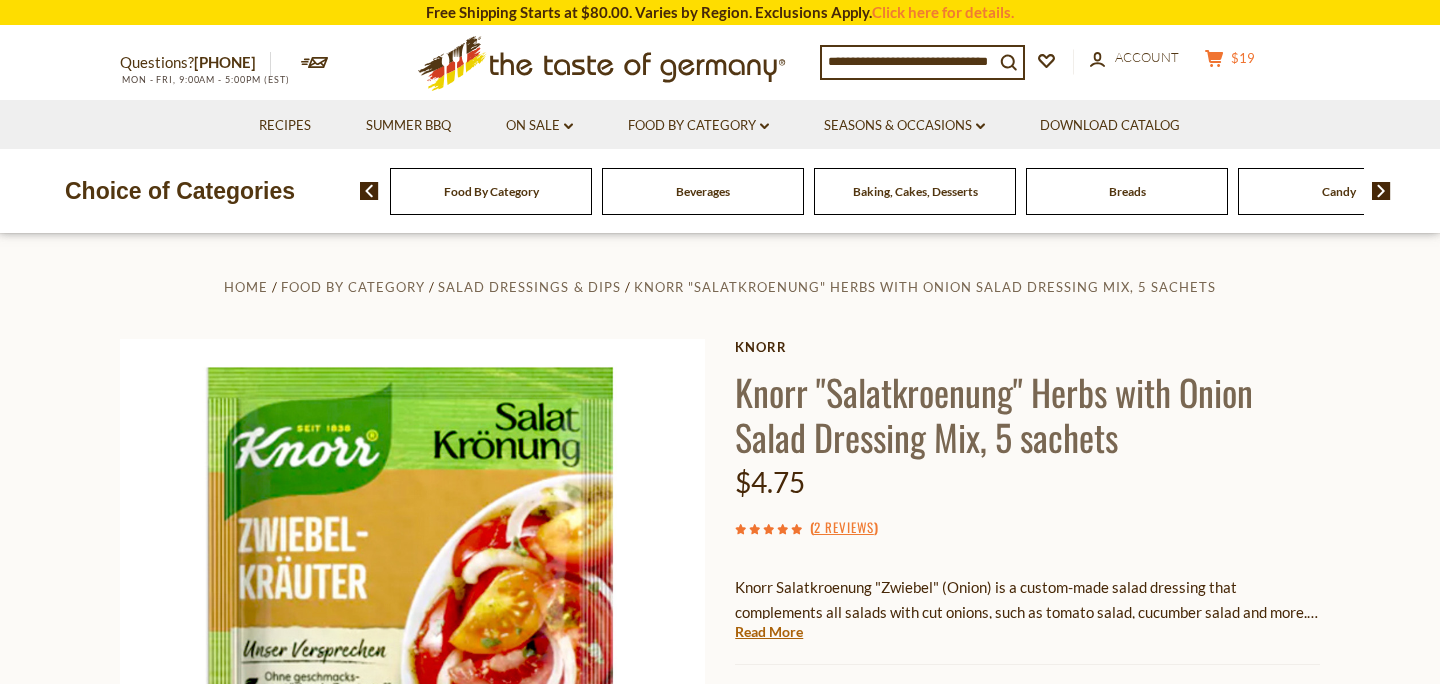 click 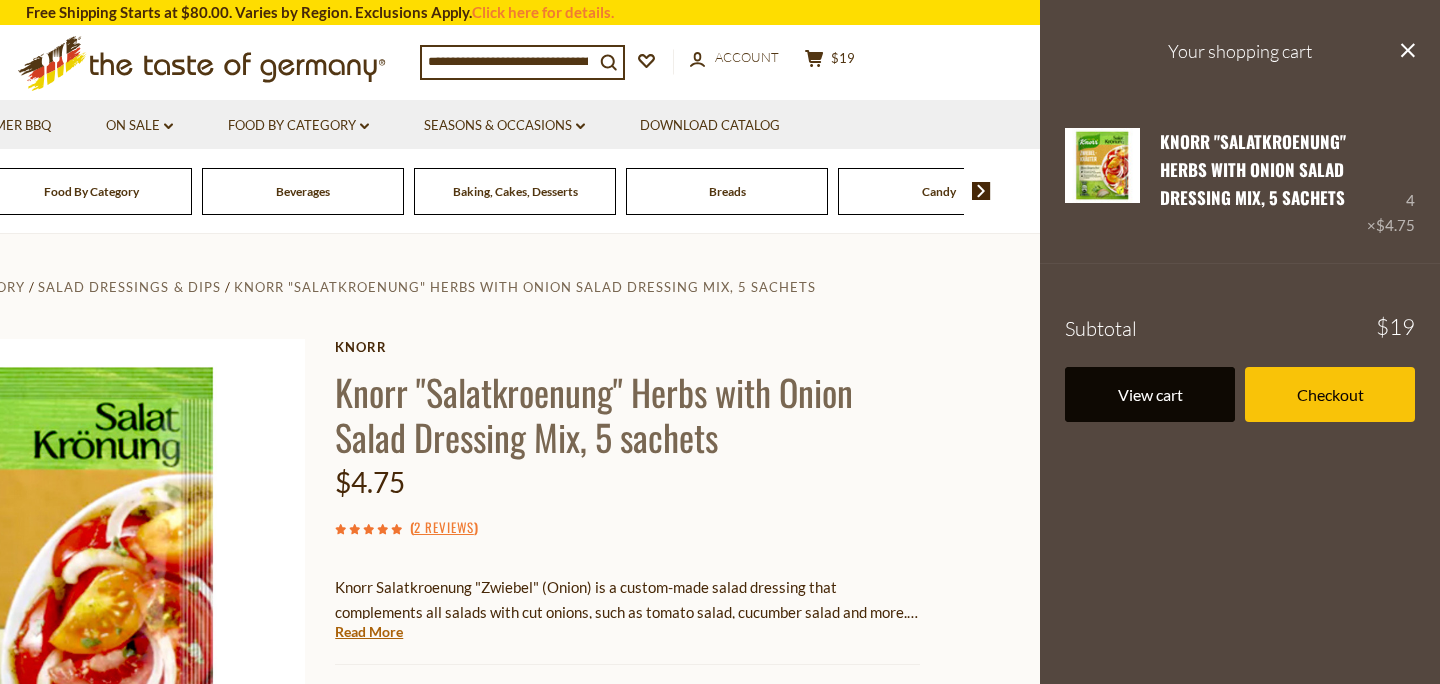 click on "View cart" at bounding box center [1150, 394] 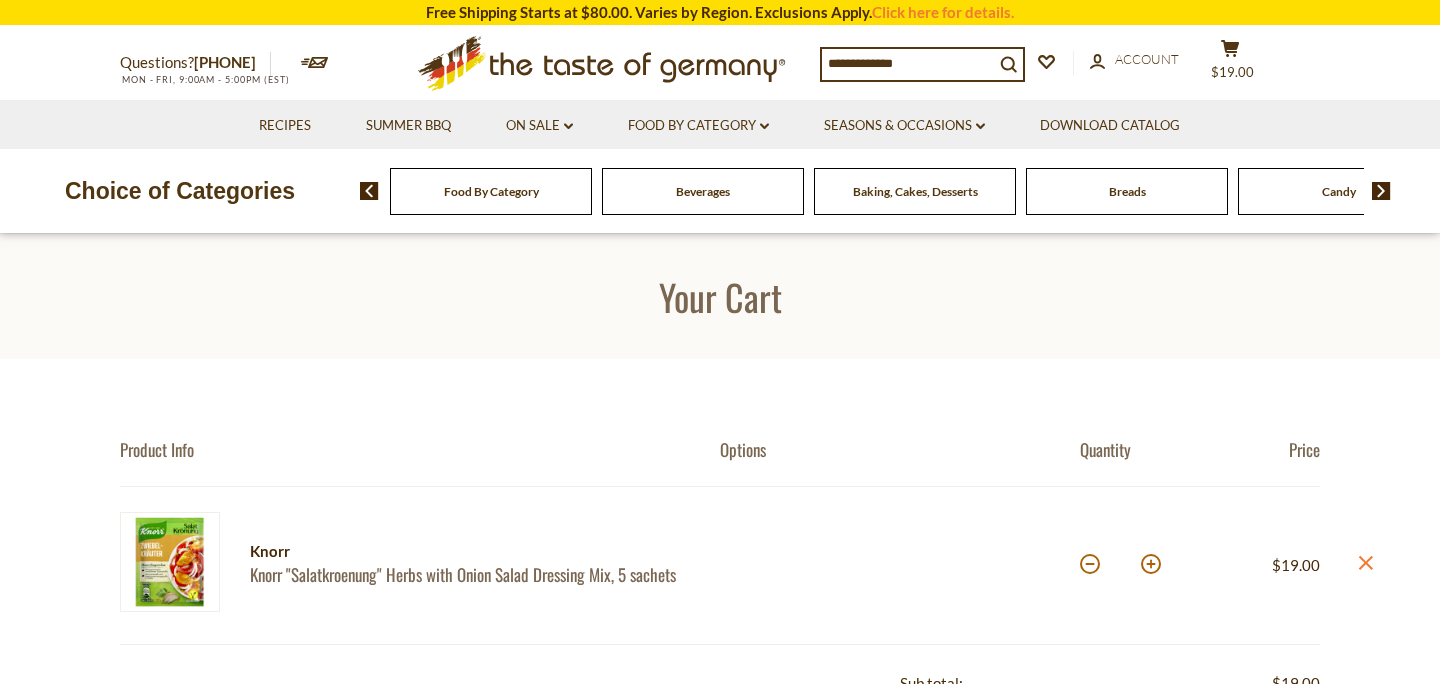 scroll, scrollTop: 0, scrollLeft: 0, axis: both 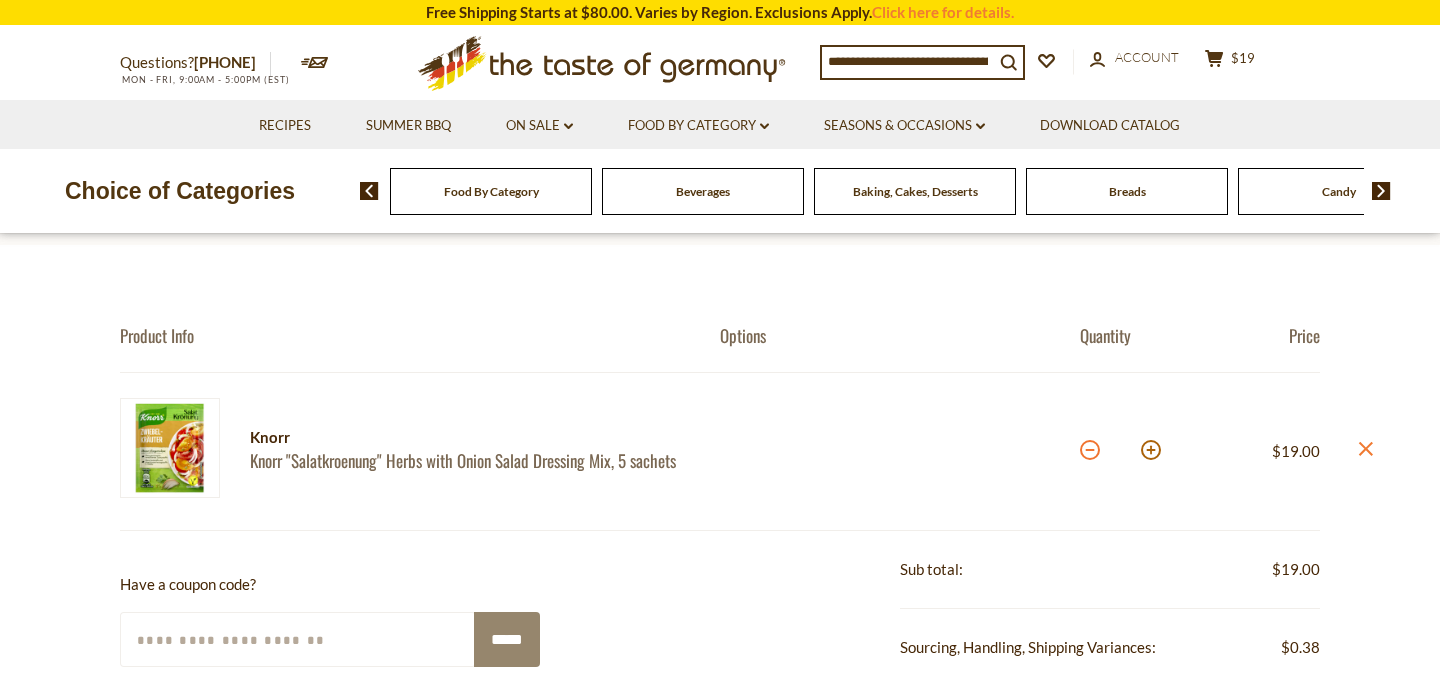 click at bounding box center [1090, 450] 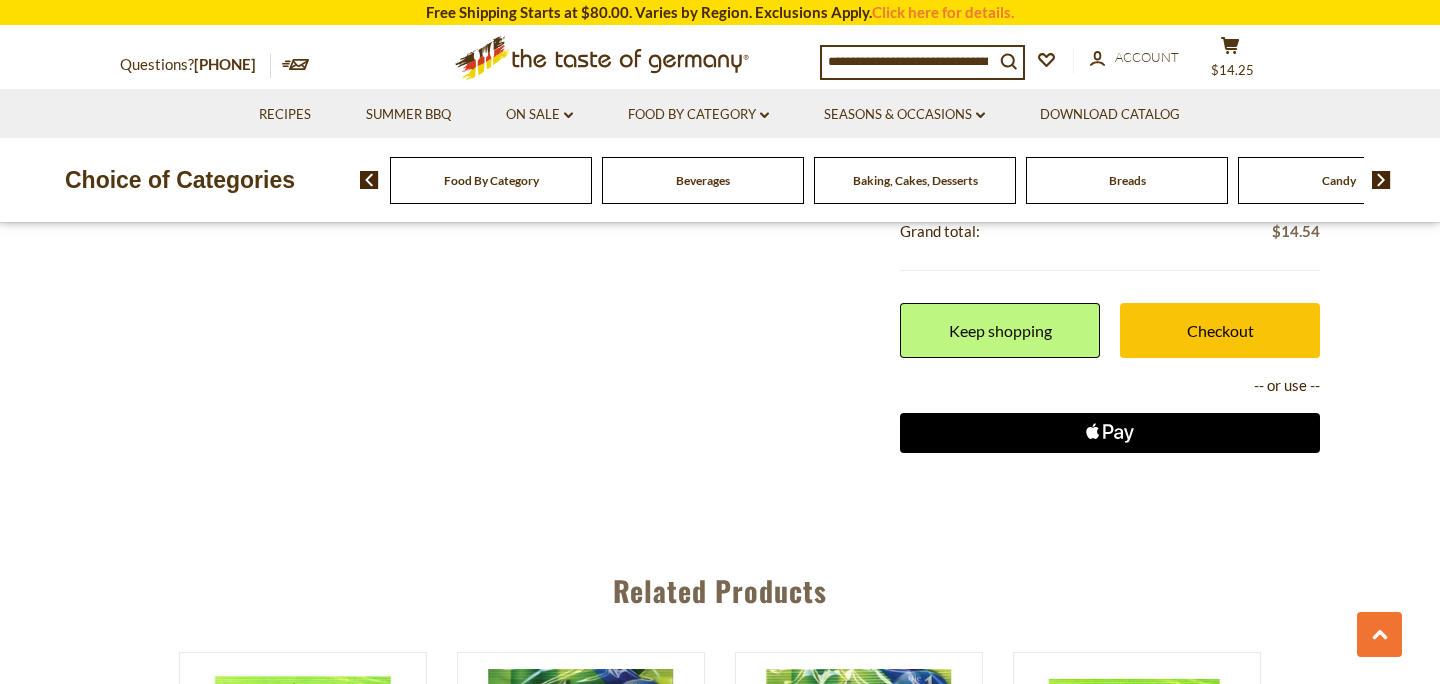 scroll, scrollTop: 772, scrollLeft: 0, axis: vertical 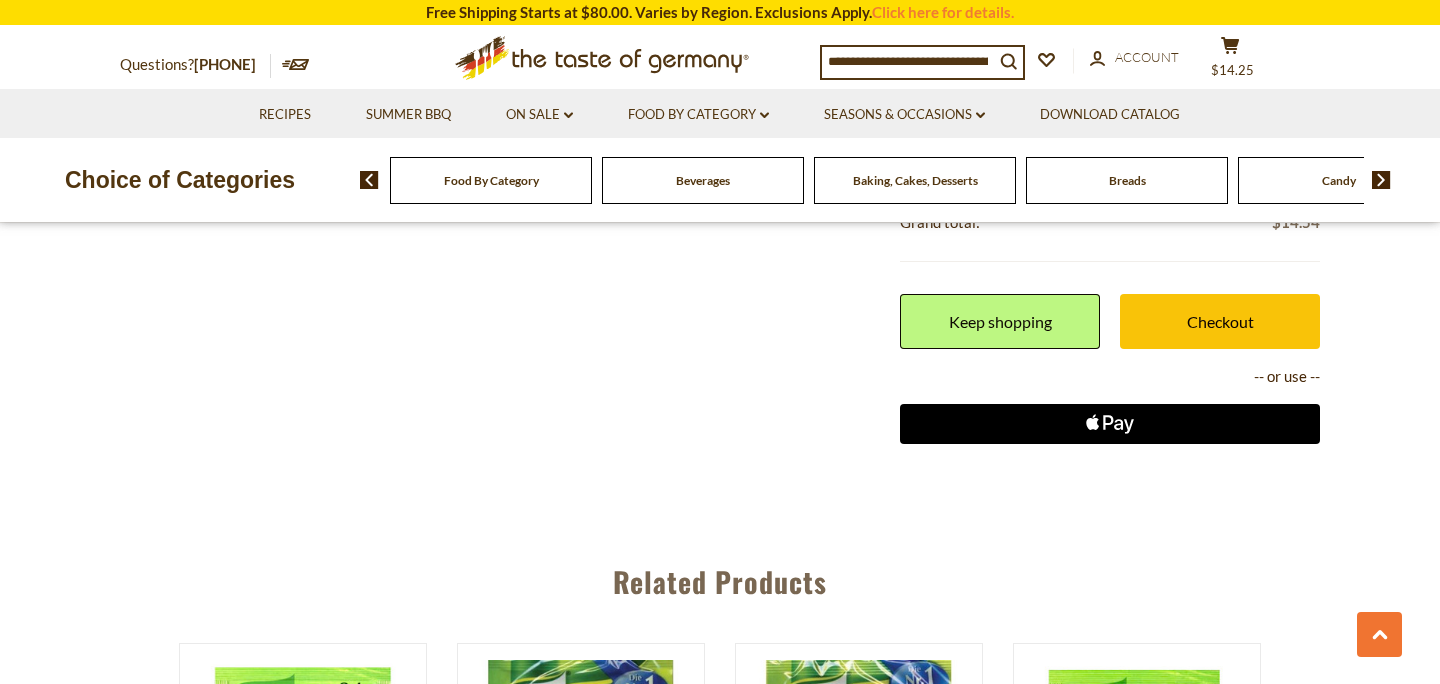 click on "Apple Logo" 